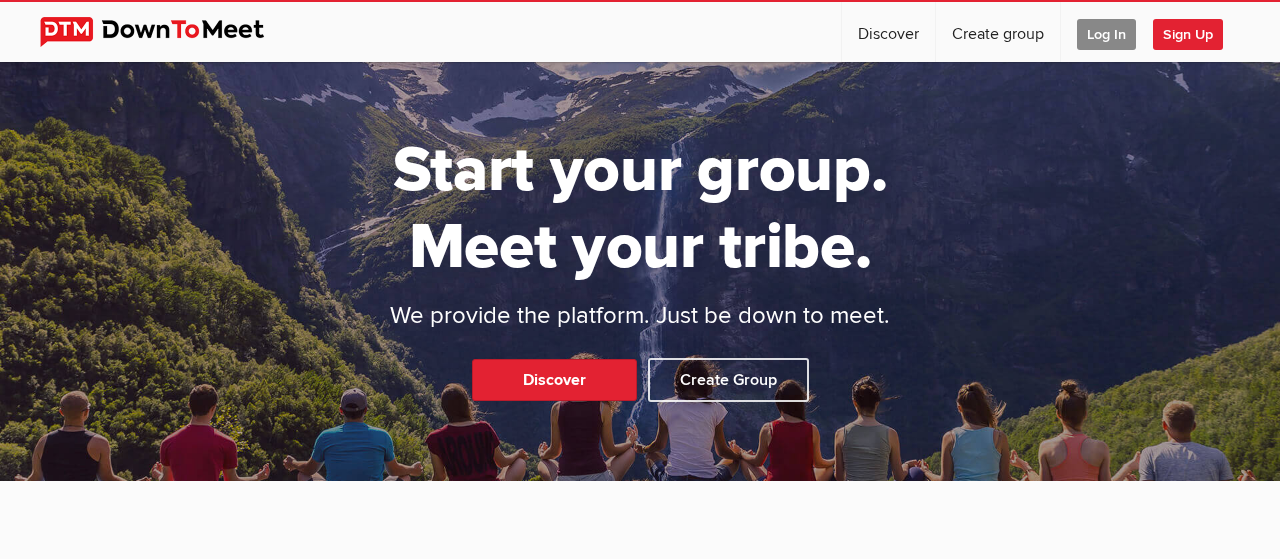 scroll, scrollTop: 0, scrollLeft: 0, axis: both 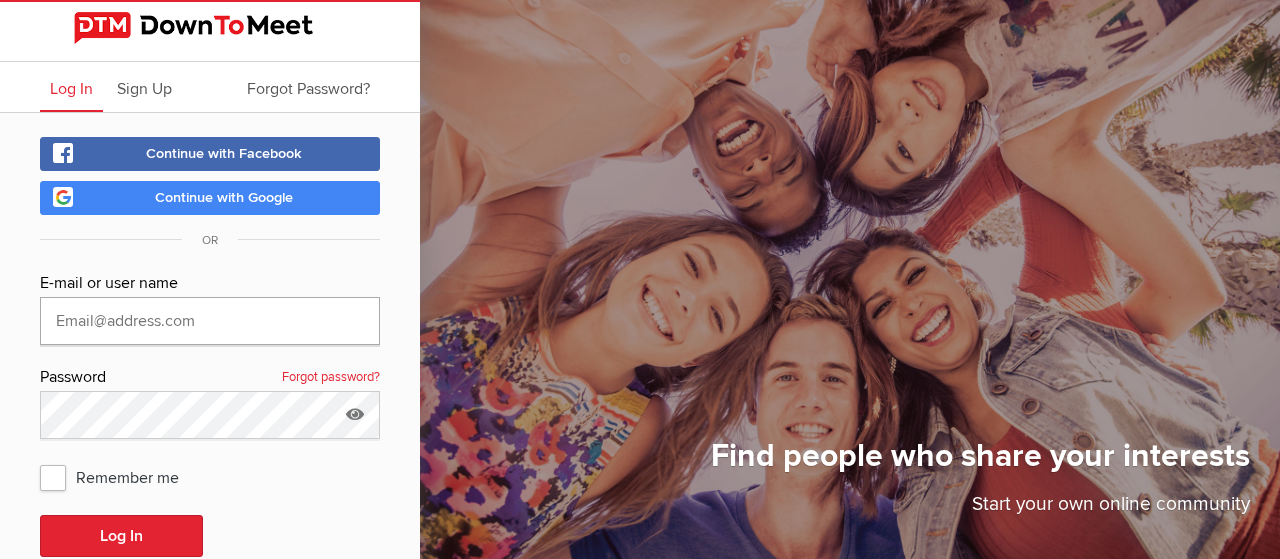 click at bounding box center (210, 321) 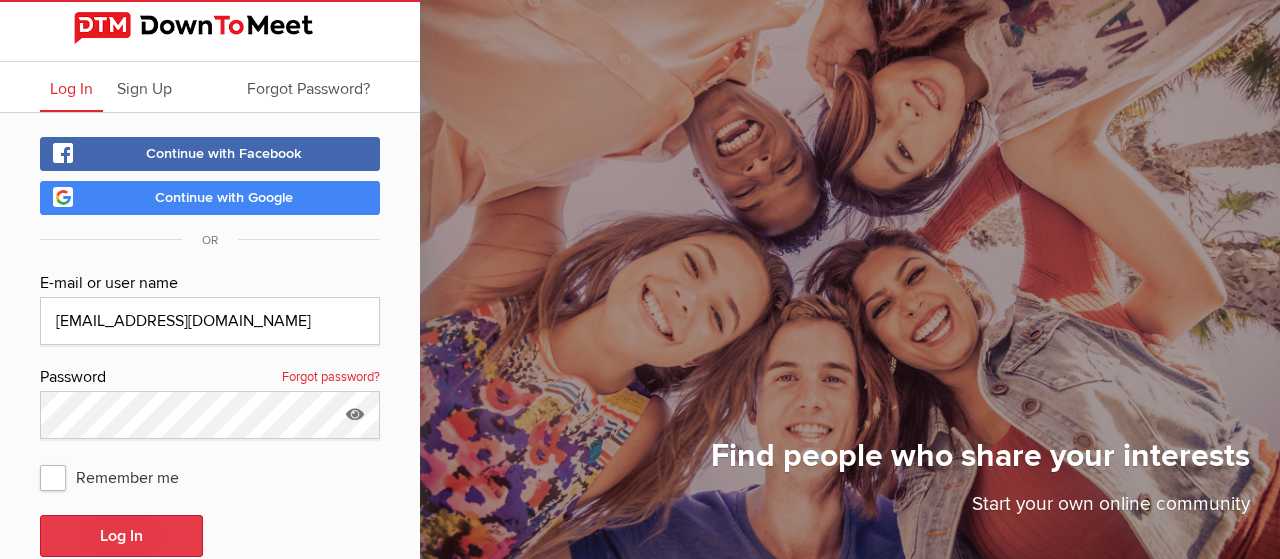 click on "Log In" 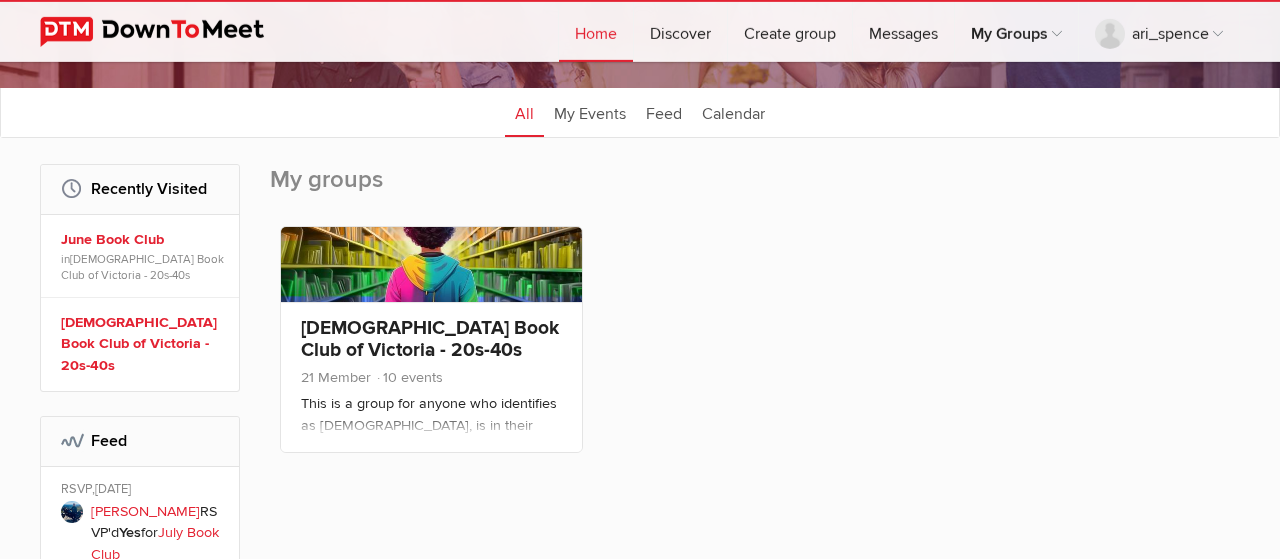 scroll, scrollTop: 216, scrollLeft: 0, axis: vertical 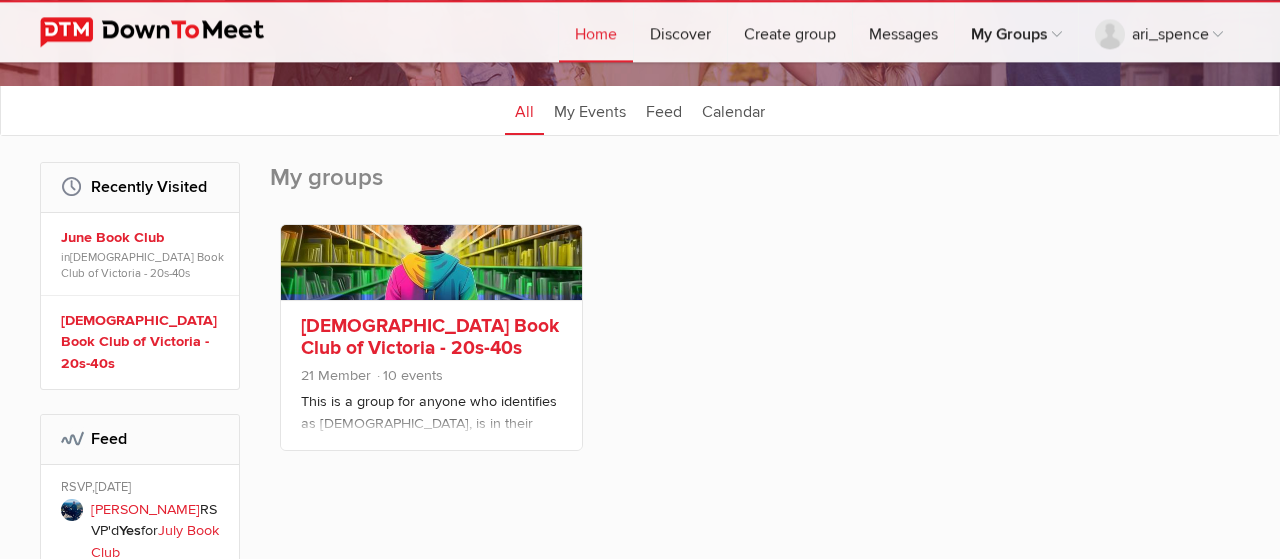 click on "[DEMOGRAPHIC_DATA] Book Club of Victoria - 20s-40s" 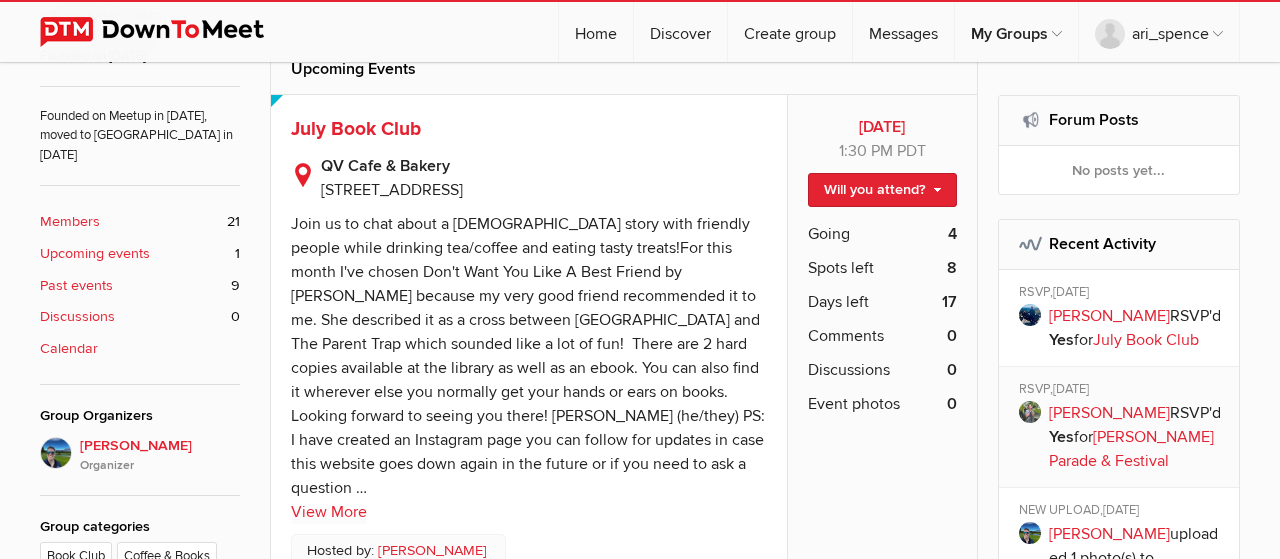 scroll, scrollTop: 746, scrollLeft: 0, axis: vertical 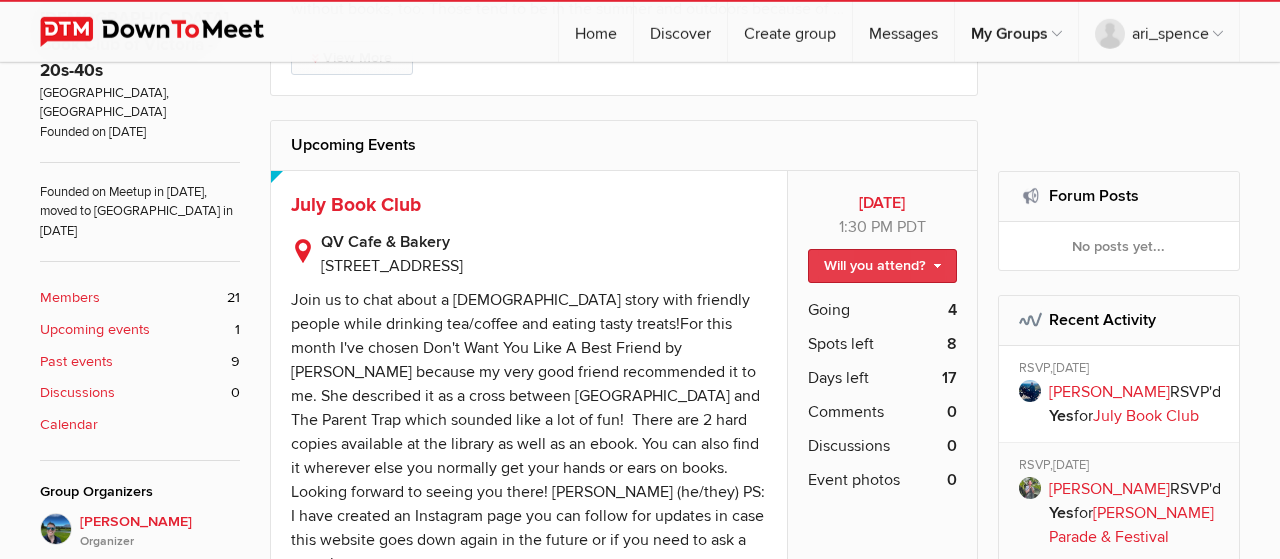 click on "Will you attend?" 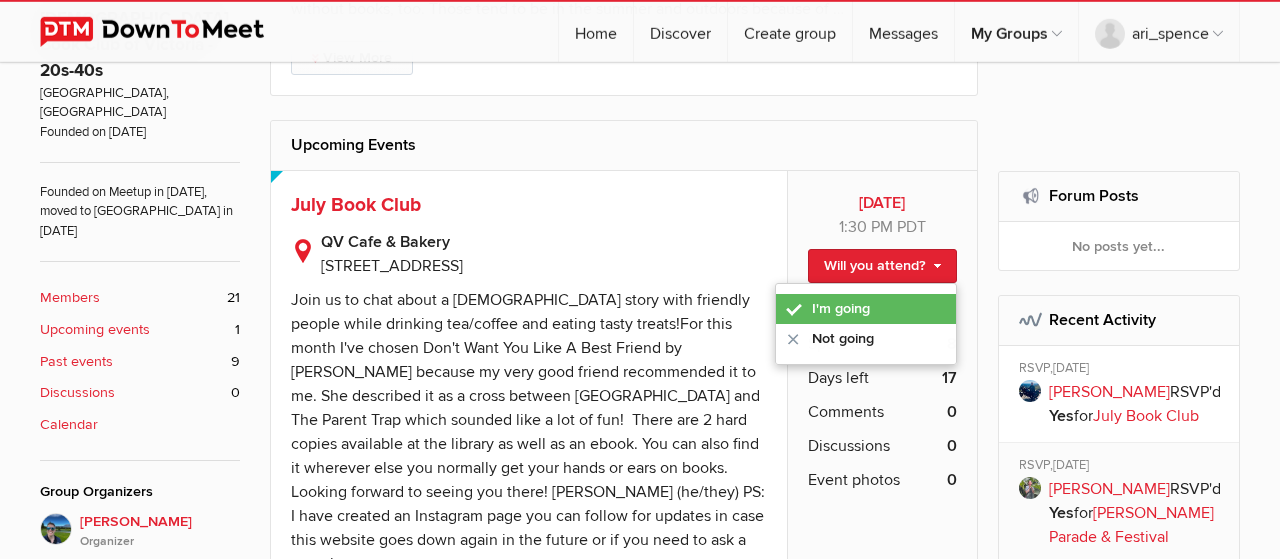 click on "I'm going" 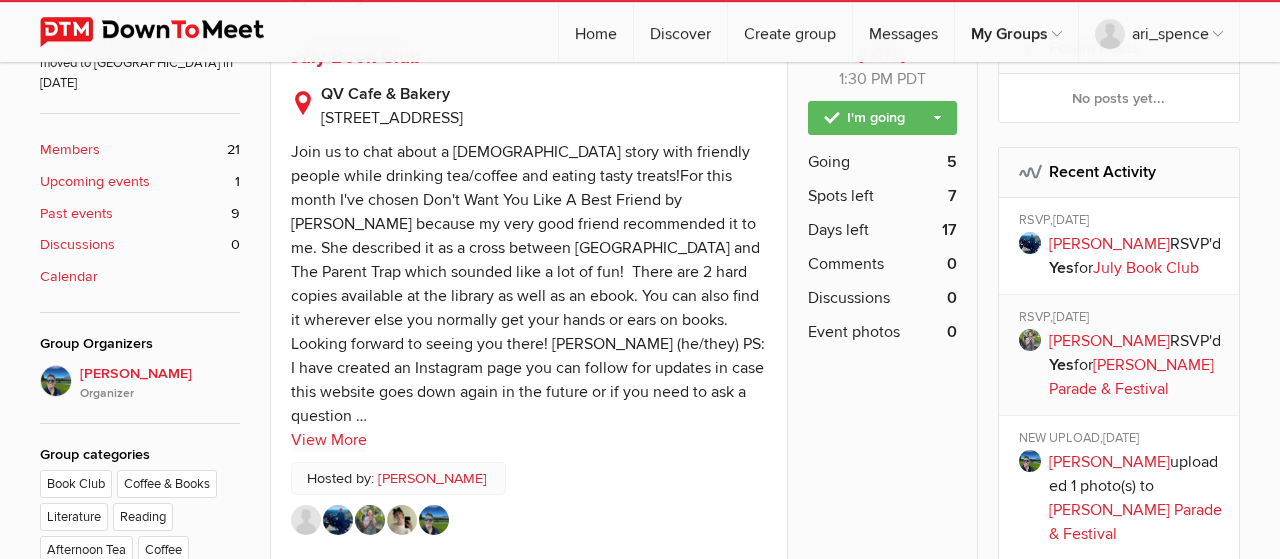 scroll, scrollTop: 820, scrollLeft: 0, axis: vertical 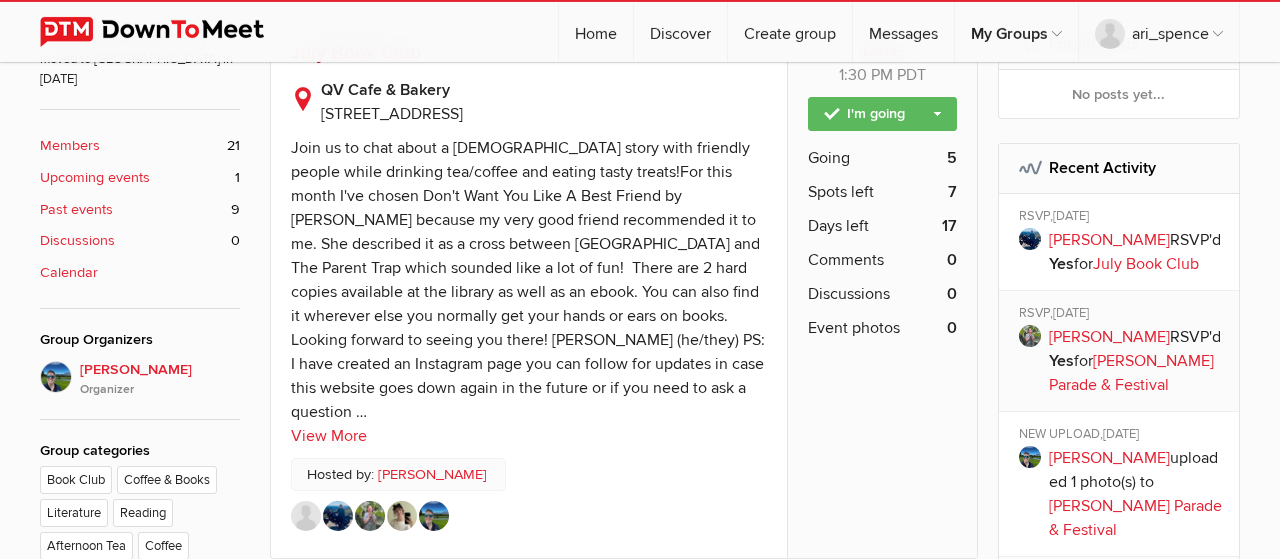 click on "[PERSON_NAME] Parade & Festival" 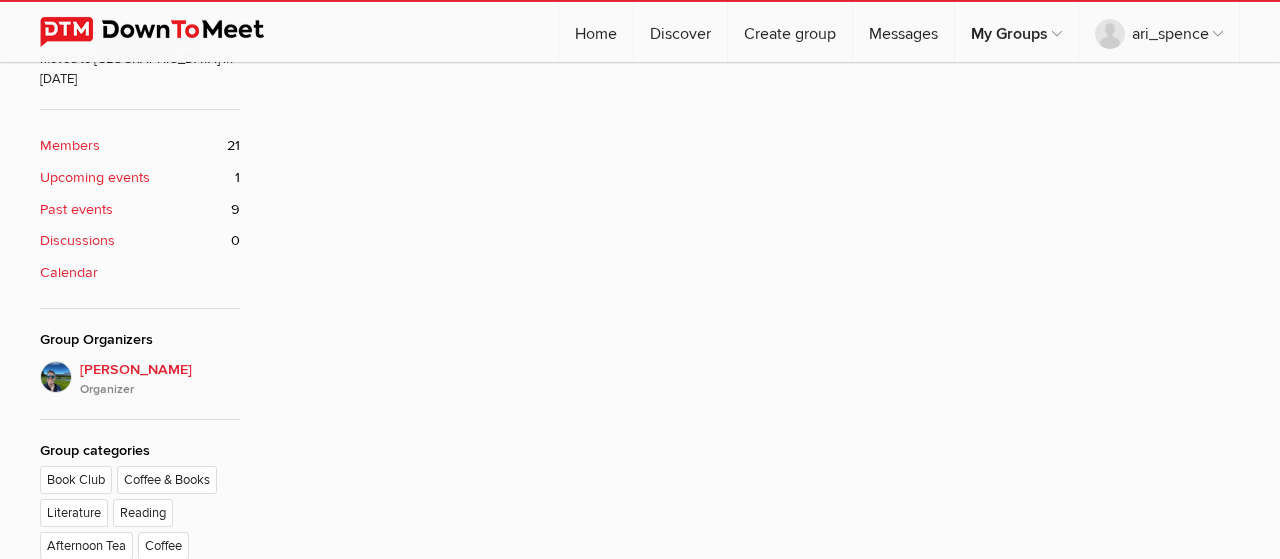 click 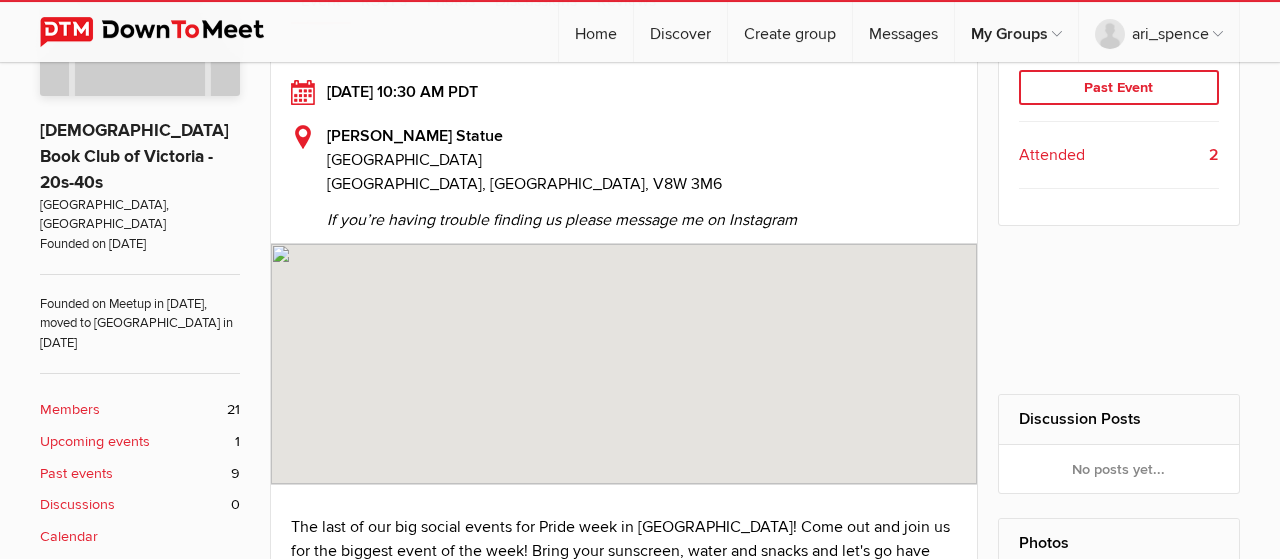 scroll, scrollTop: 557, scrollLeft: 0, axis: vertical 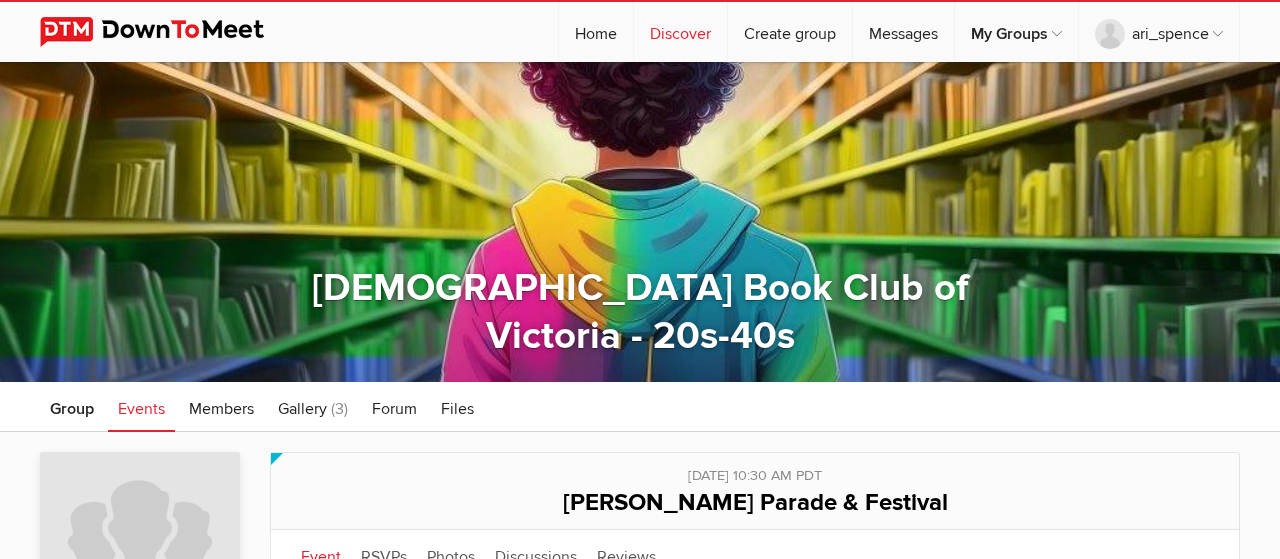 click on "Discover" 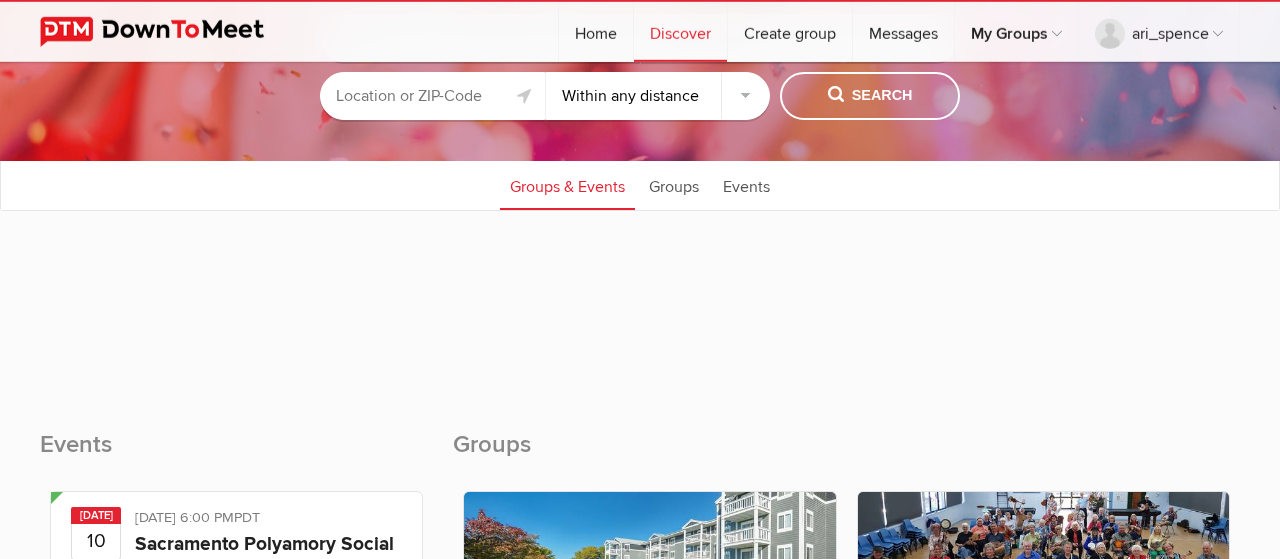 scroll, scrollTop: 0, scrollLeft: 0, axis: both 